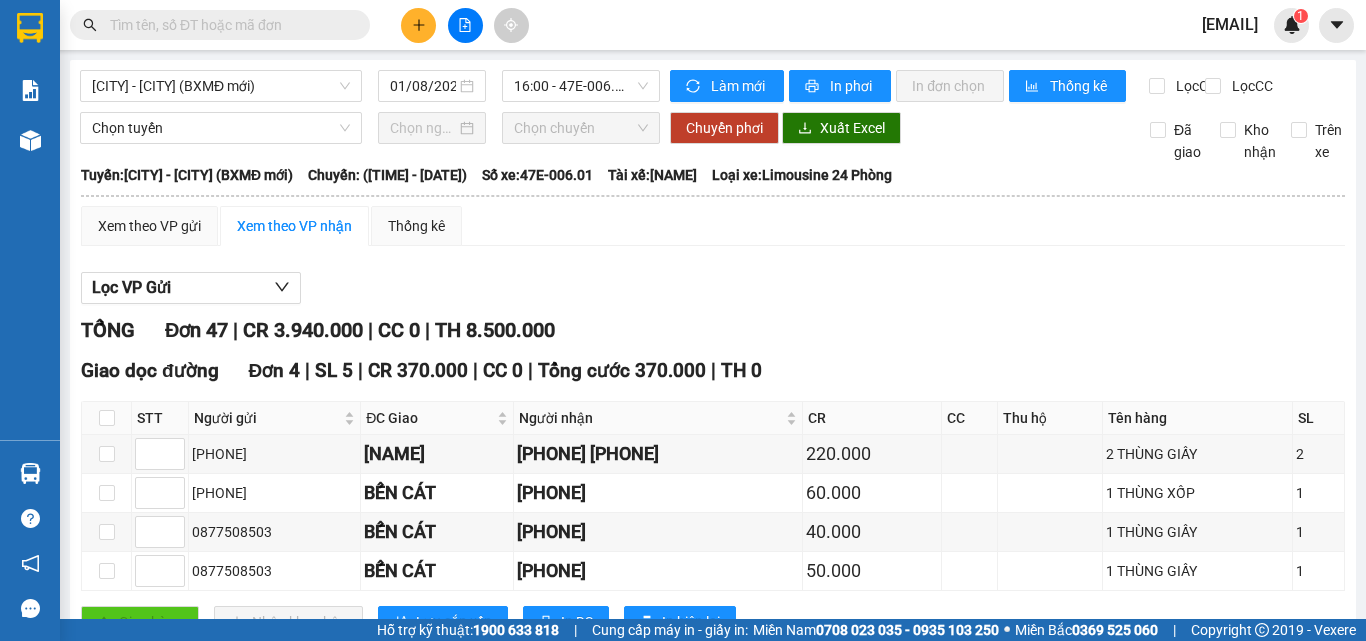 scroll, scrollTop: 0, scrollLeft: 0, axis: both 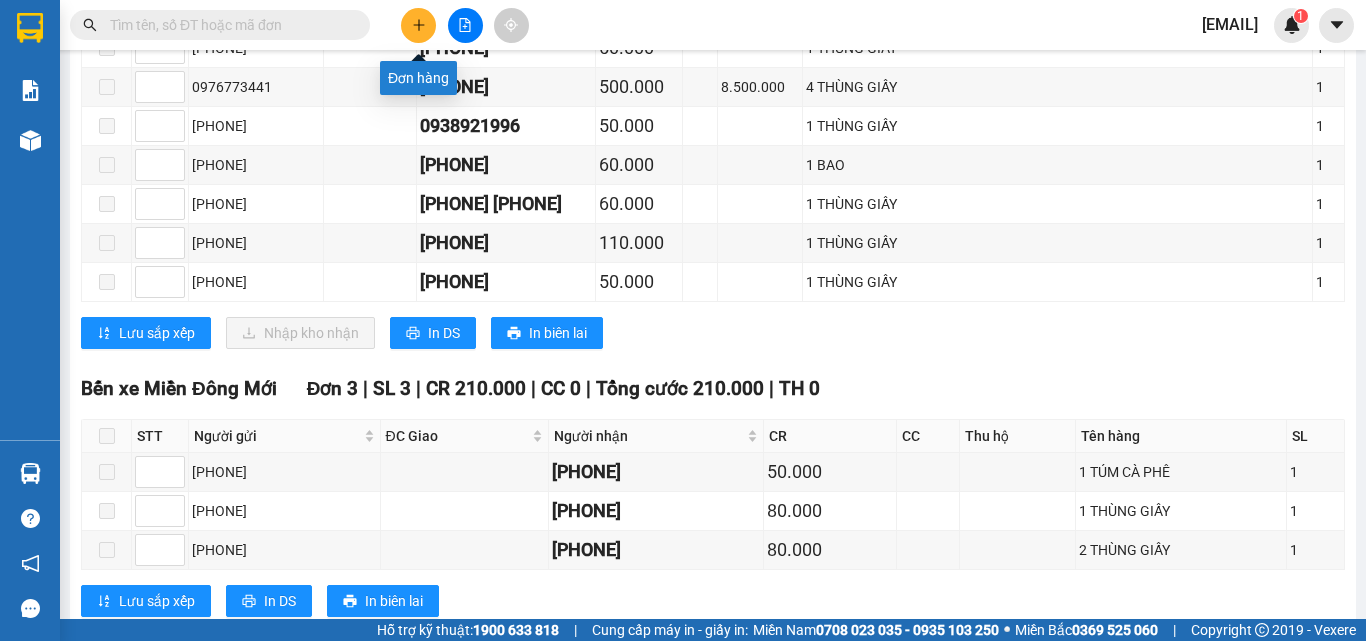 click 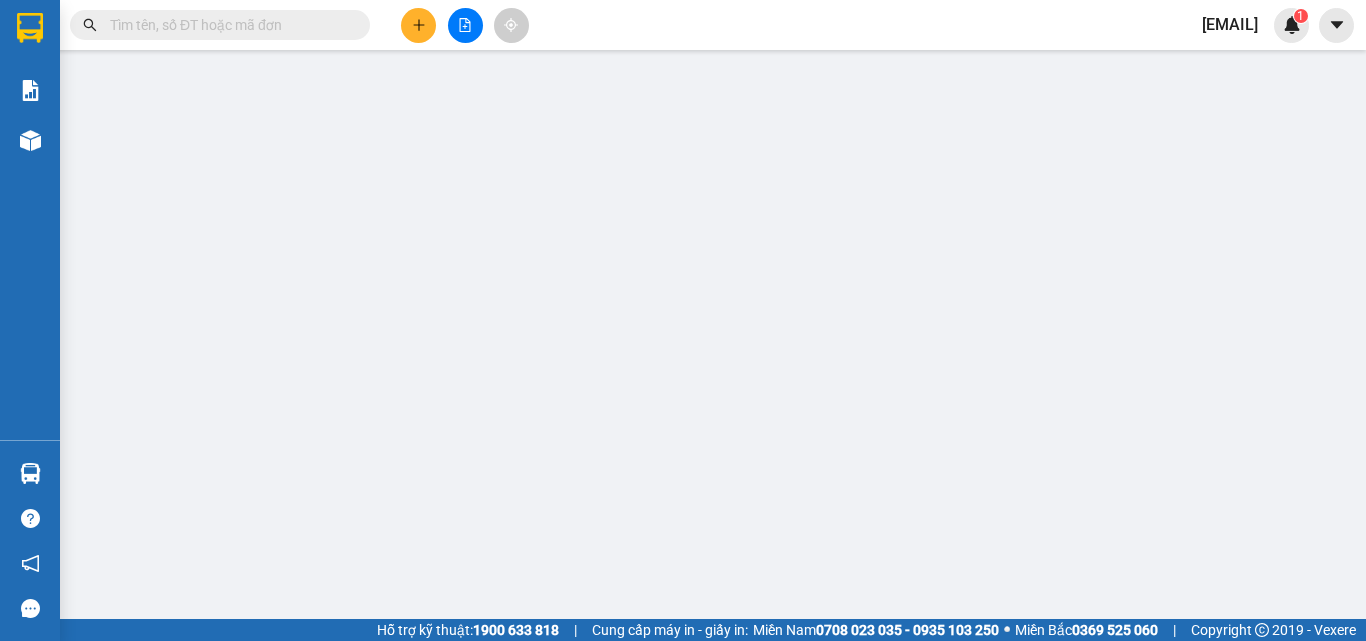 scroll, scrollTop: 0, scrollLeft: 0, axis: both 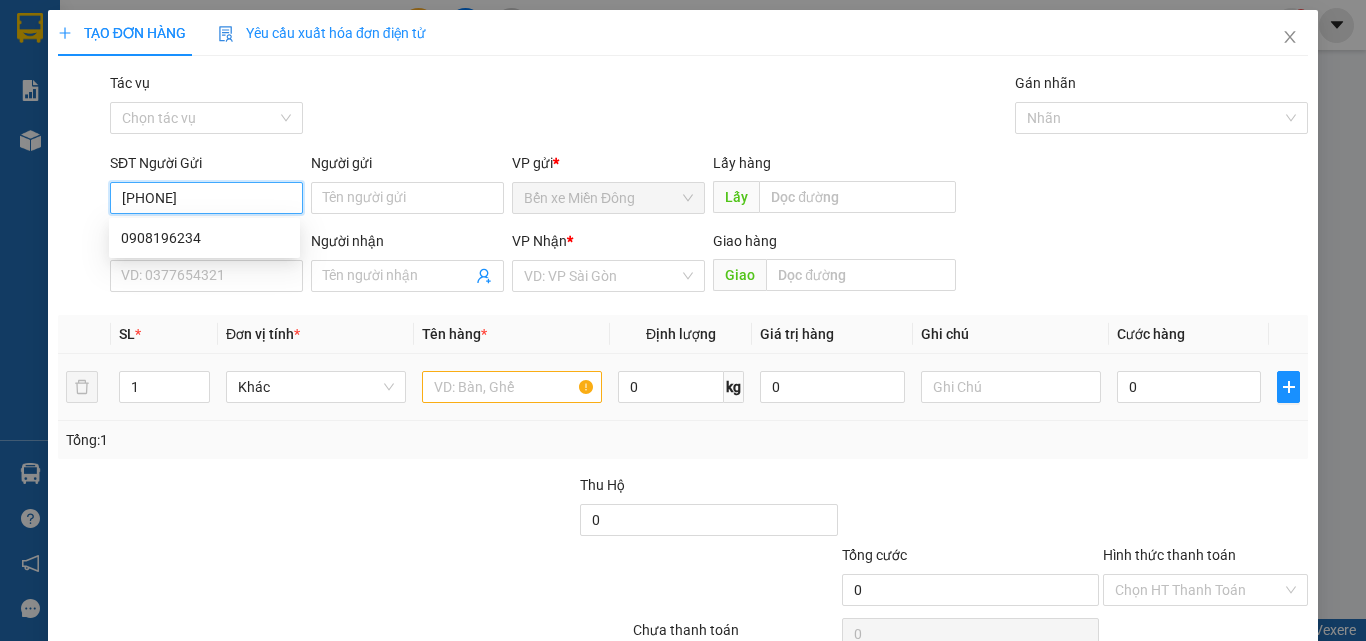 type on "0908196234" 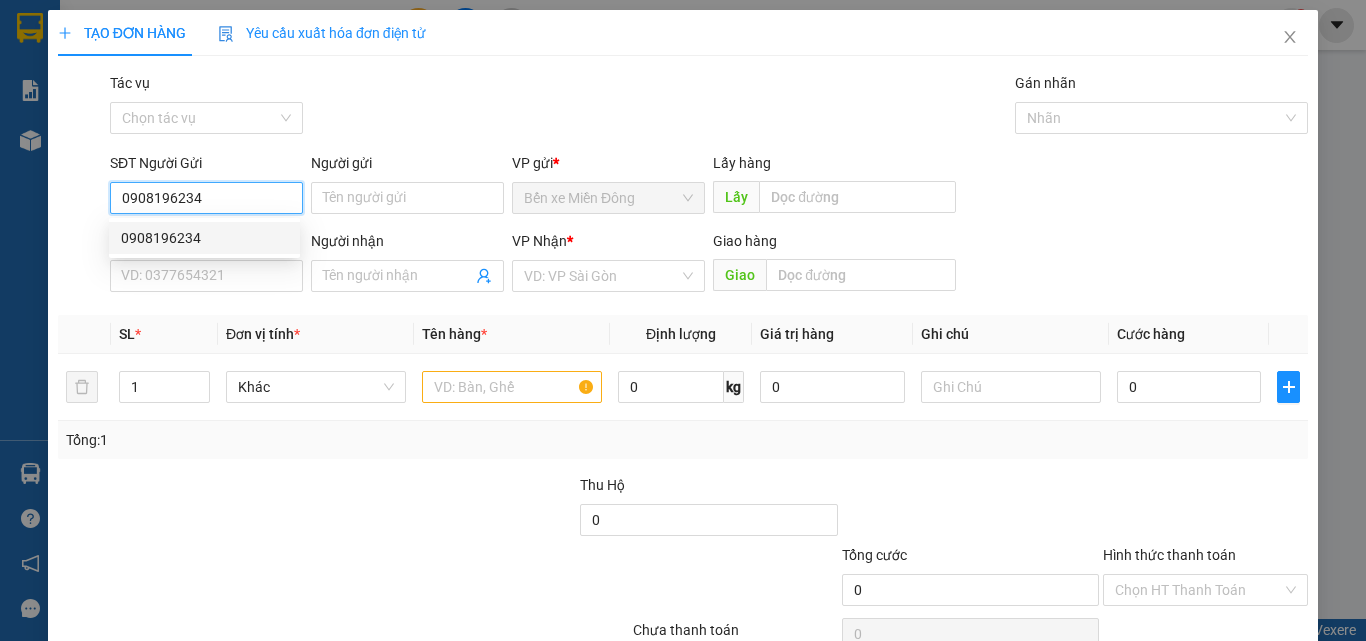 click on "0908196234" at bounding box center (204, 238) 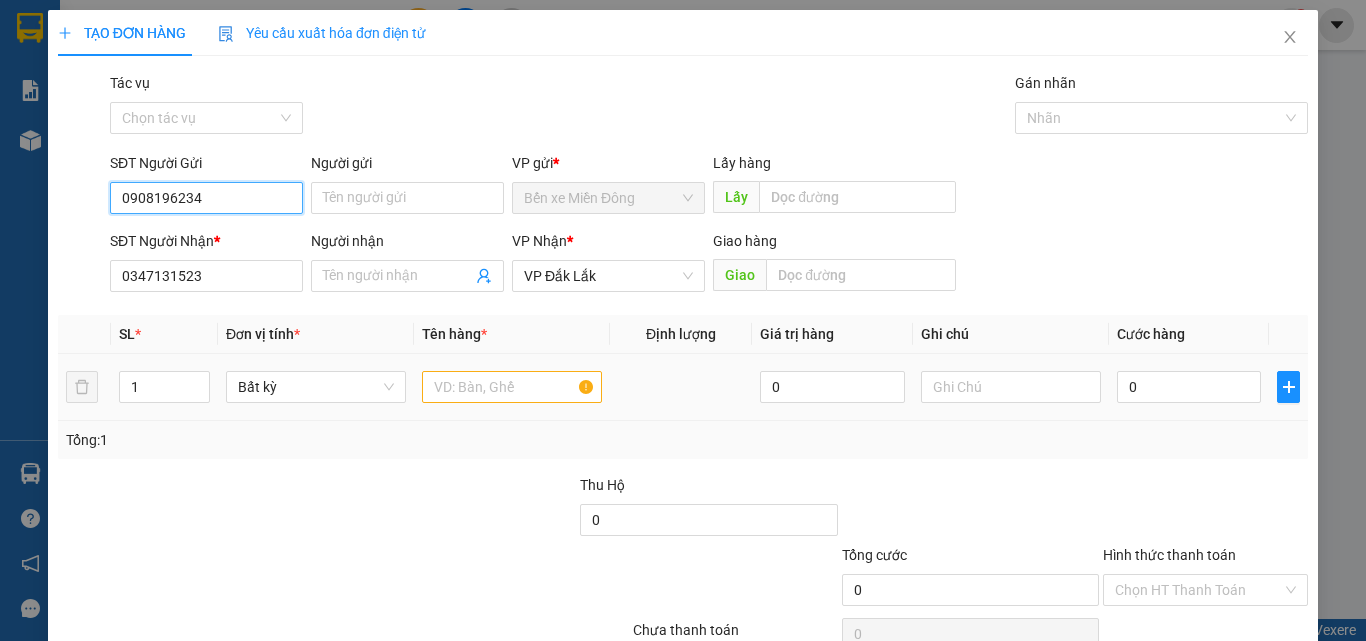 type on "0908196234" 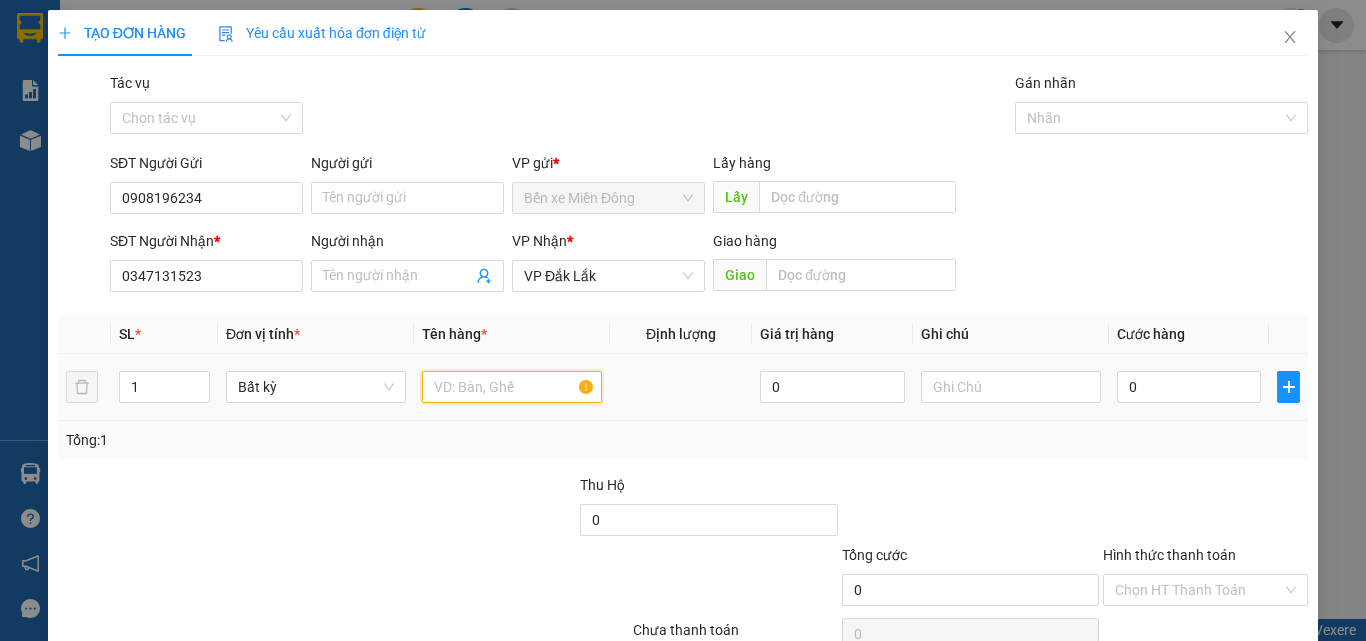 click at bounding box center (512, 387) 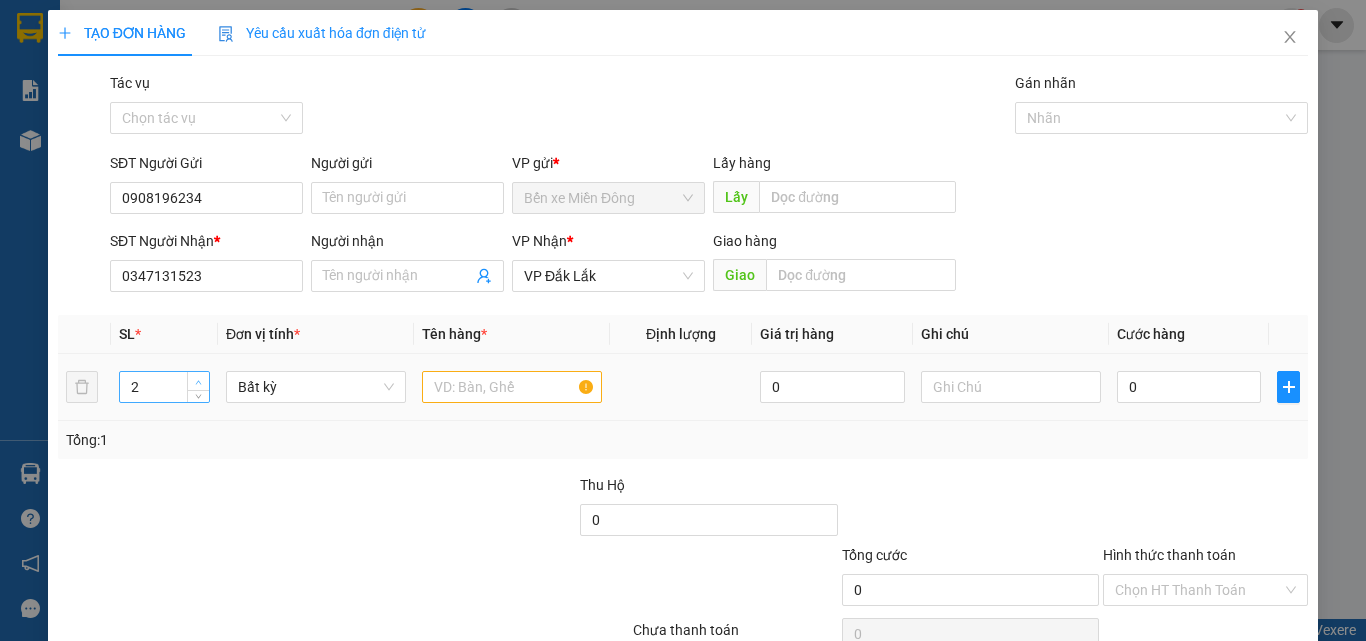 click 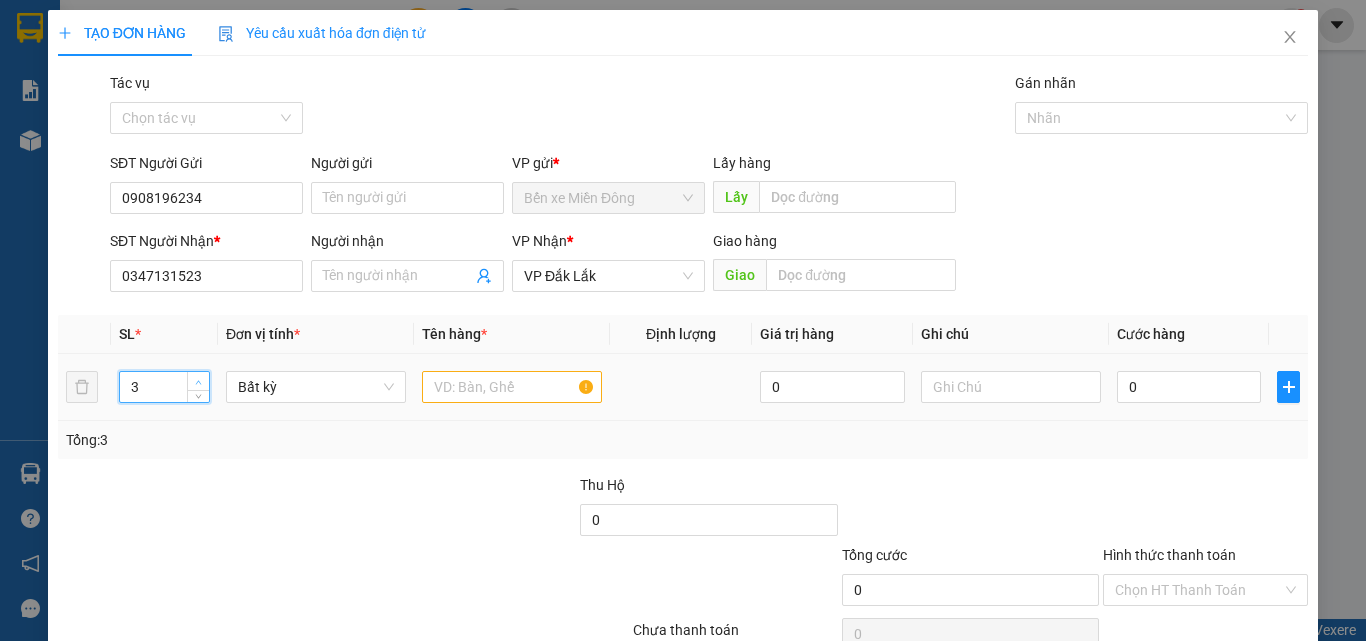 click 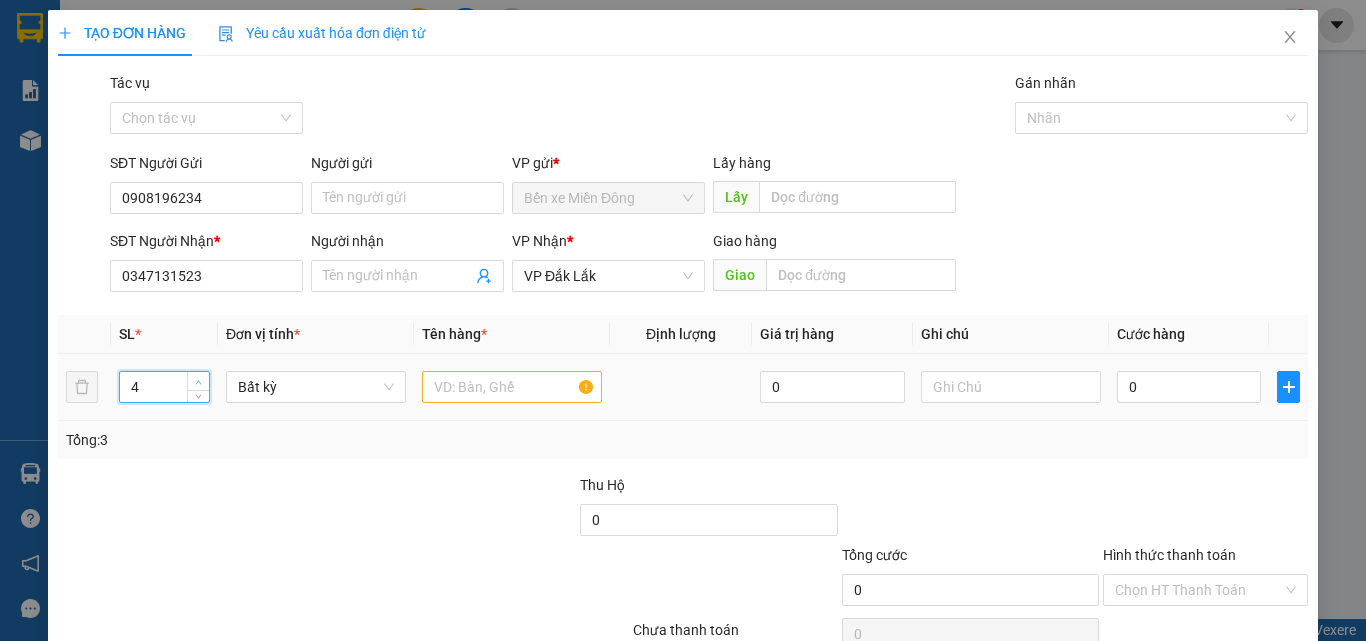 click 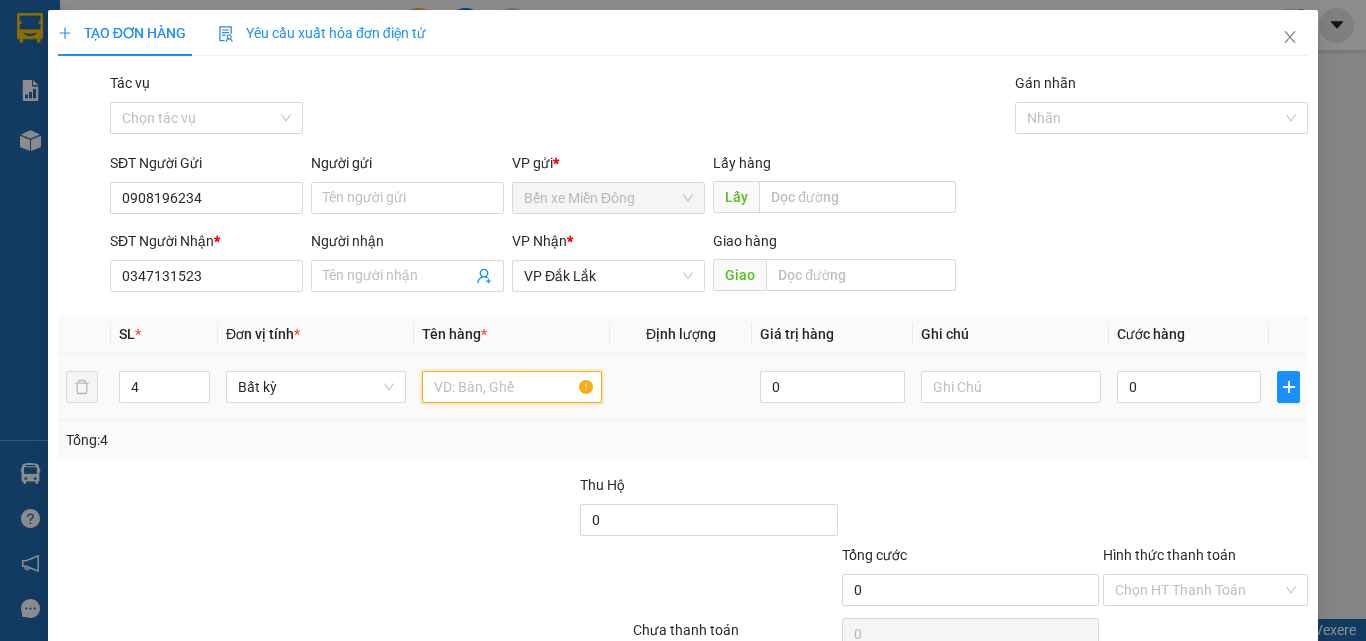 click at bounding box center (512, 387) 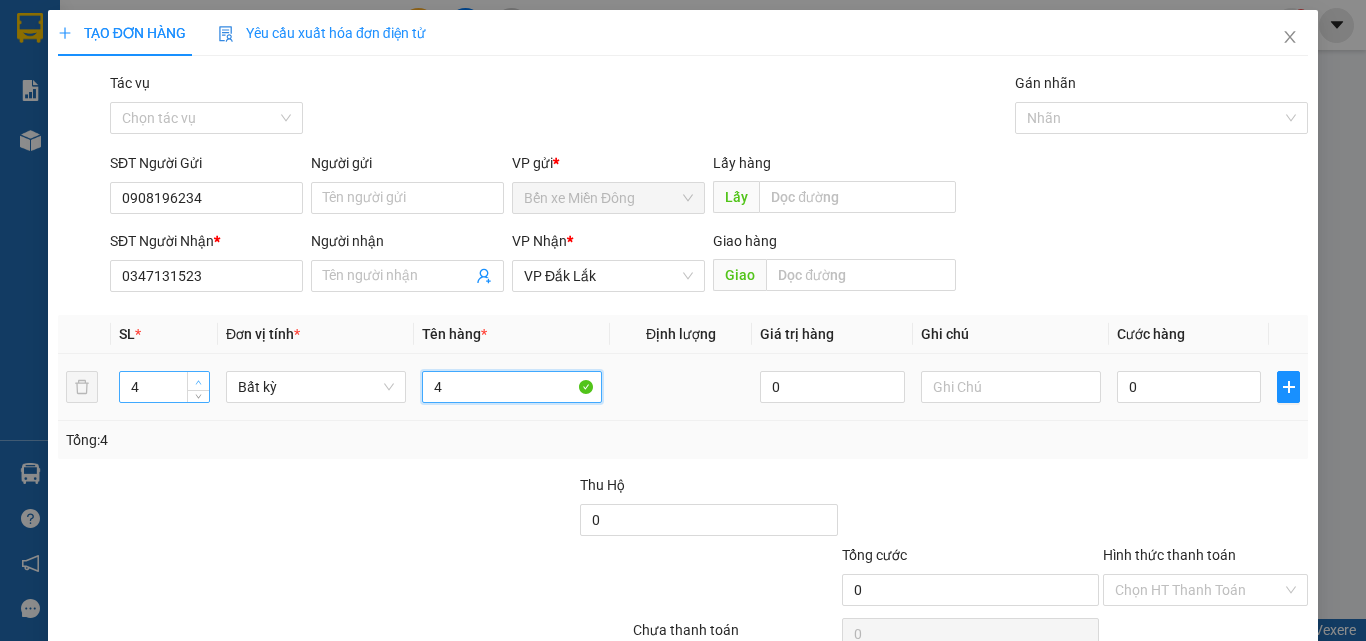 type on "4" 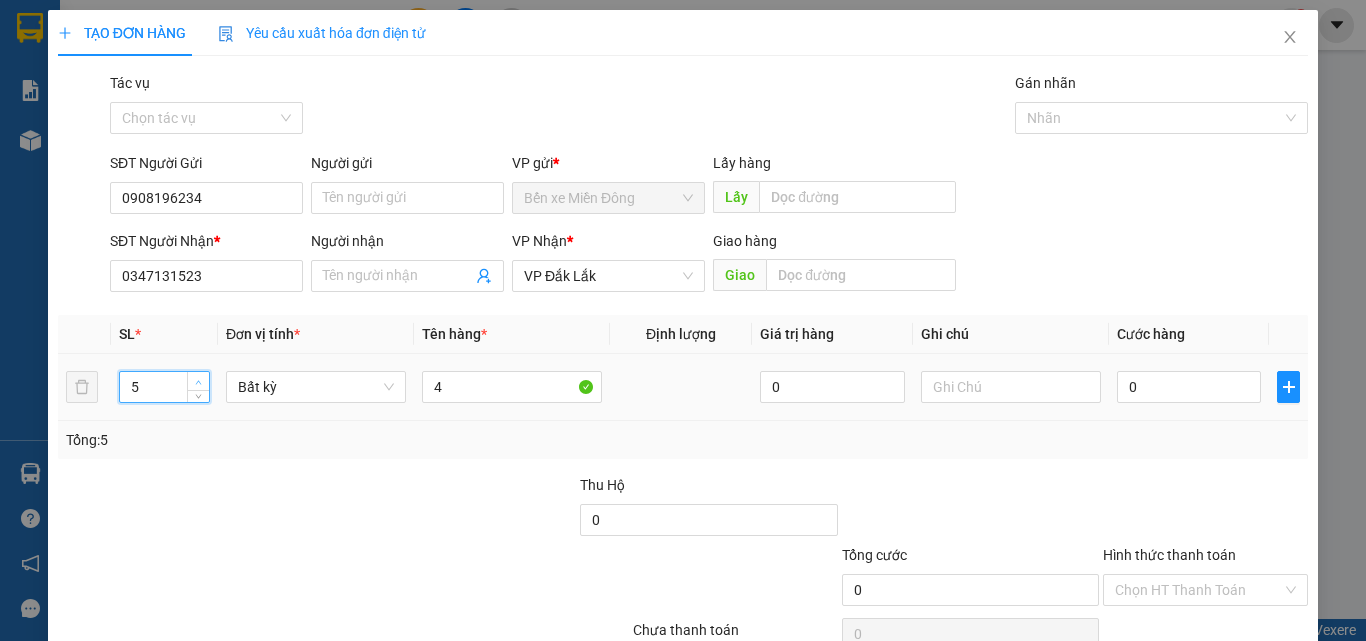 click 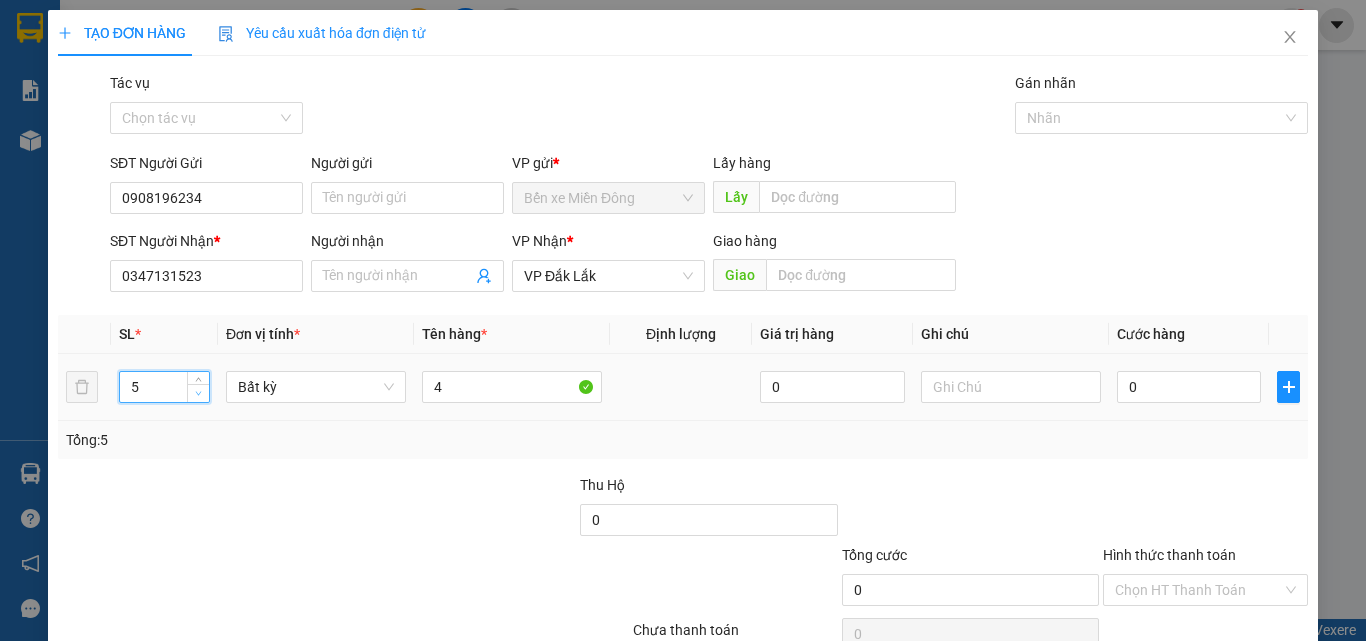 type on "4" 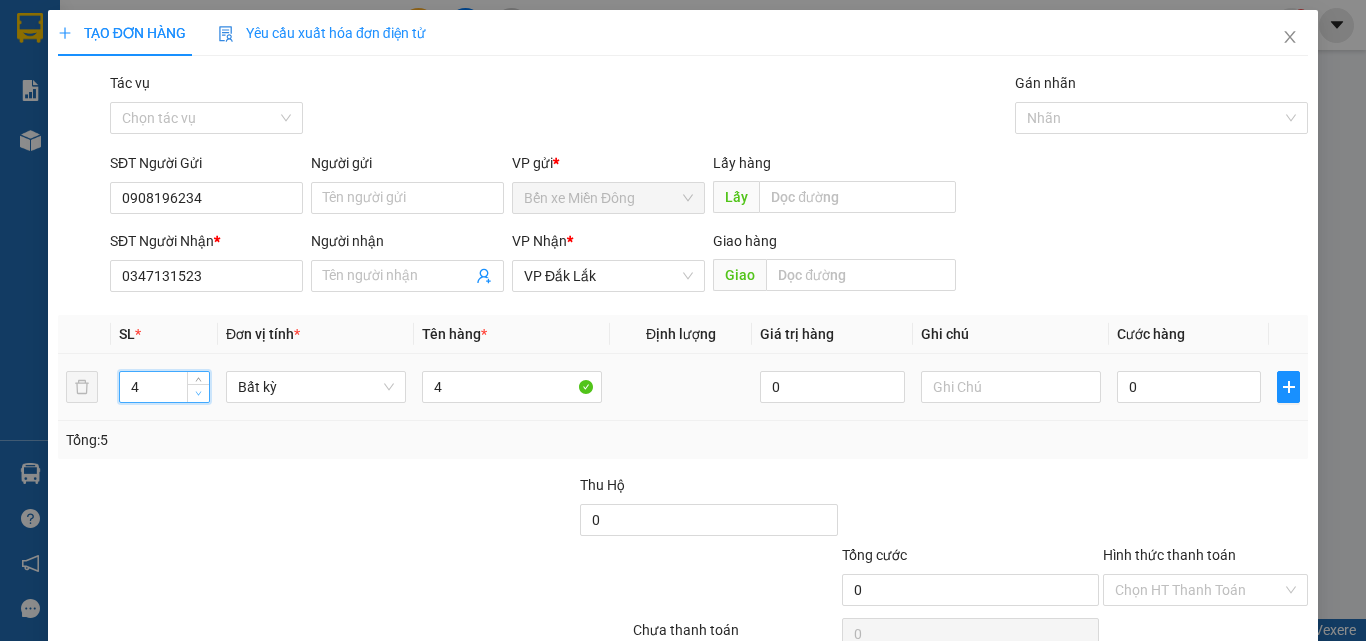 click 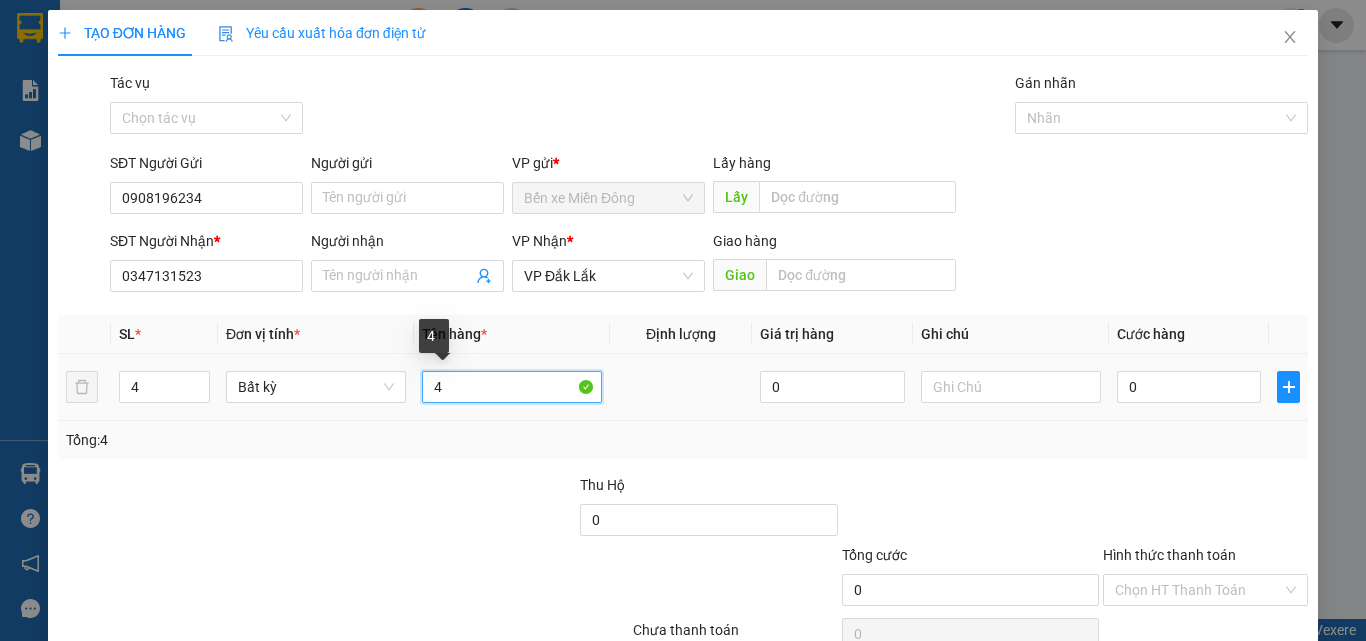 click on "4" at bounding box center (512, 387) 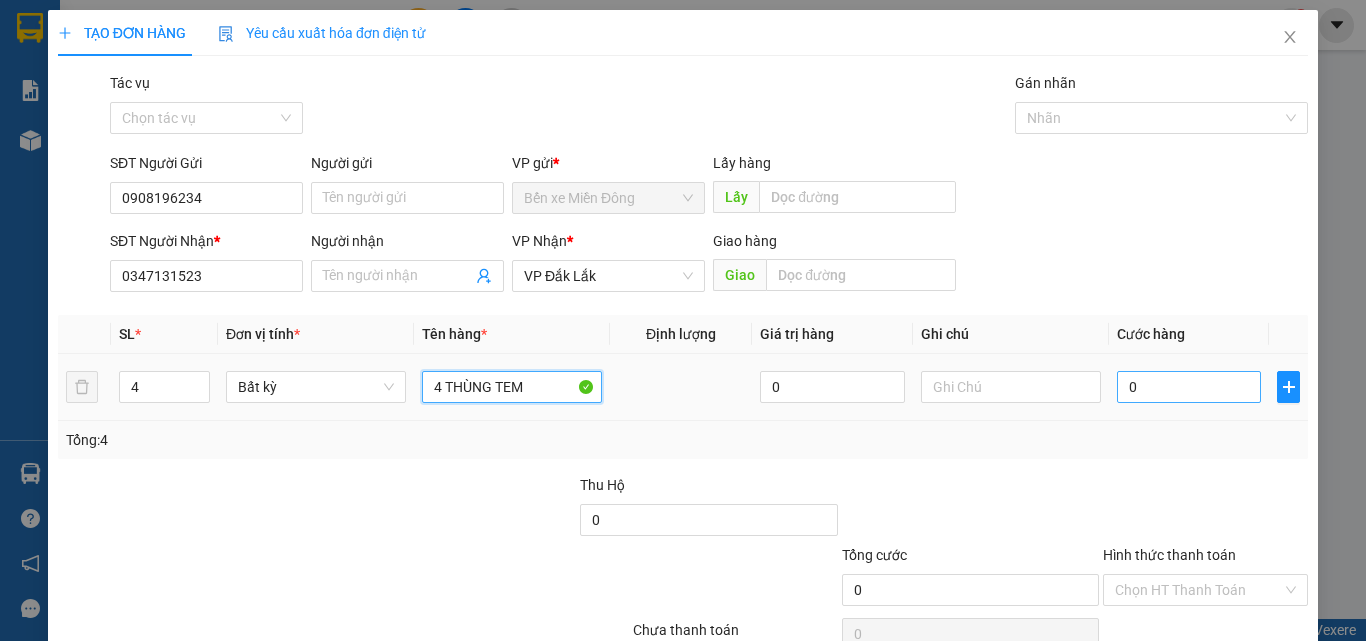 type on "4 THÙNG TEM" 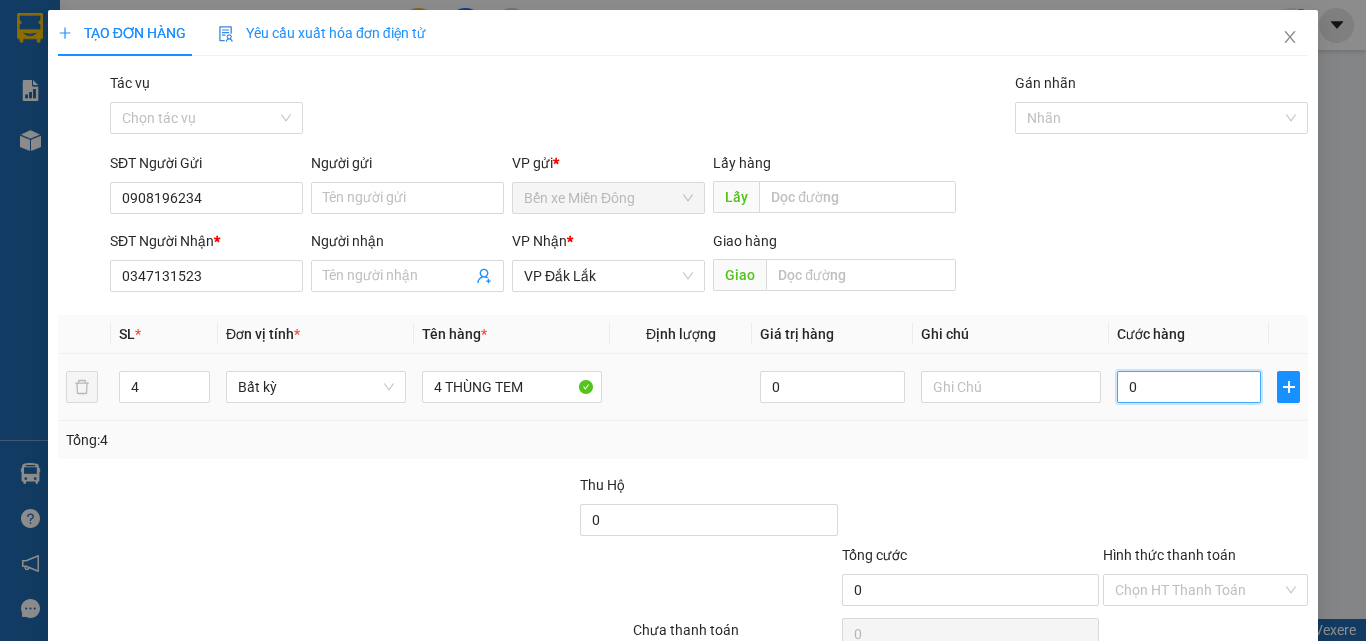 click on "0" at bounding box center (1189, 387) 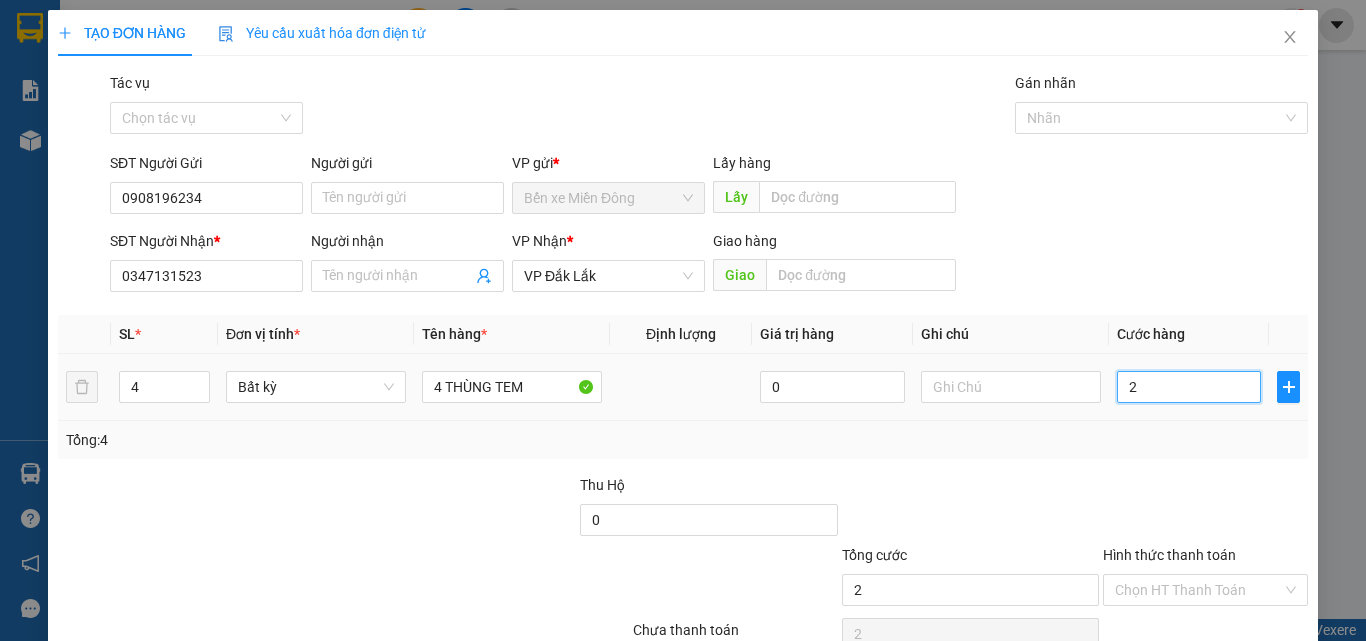 type on "20" 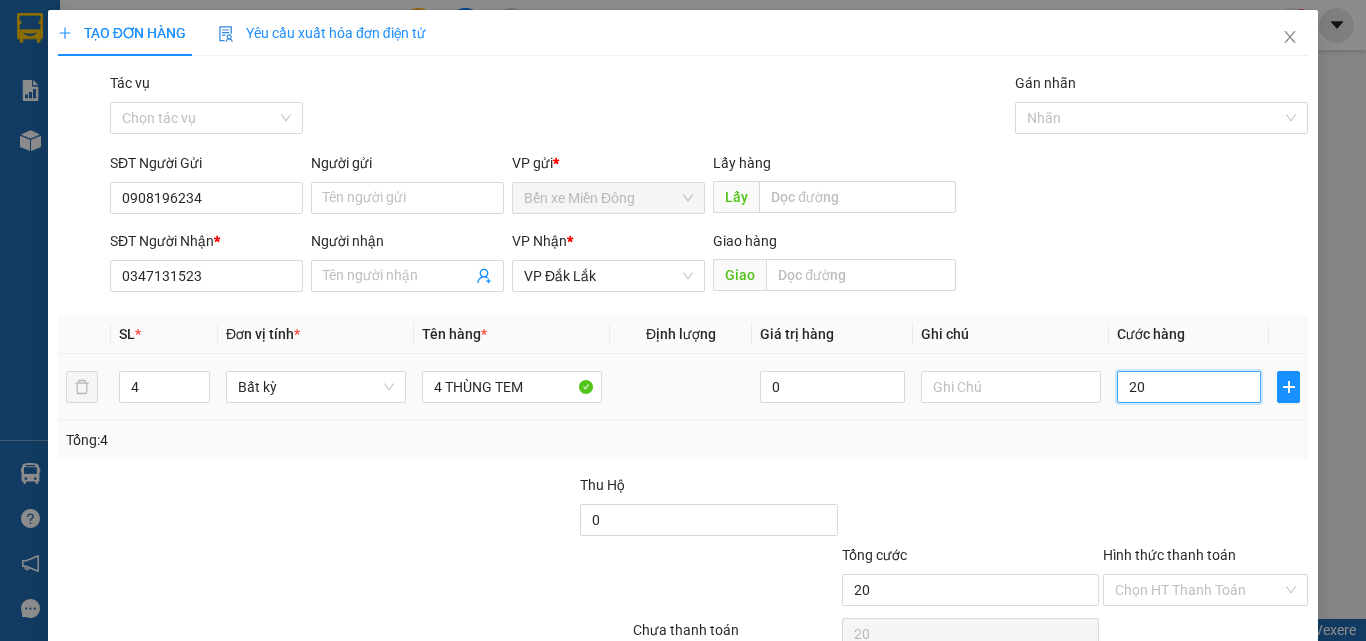type on "200" 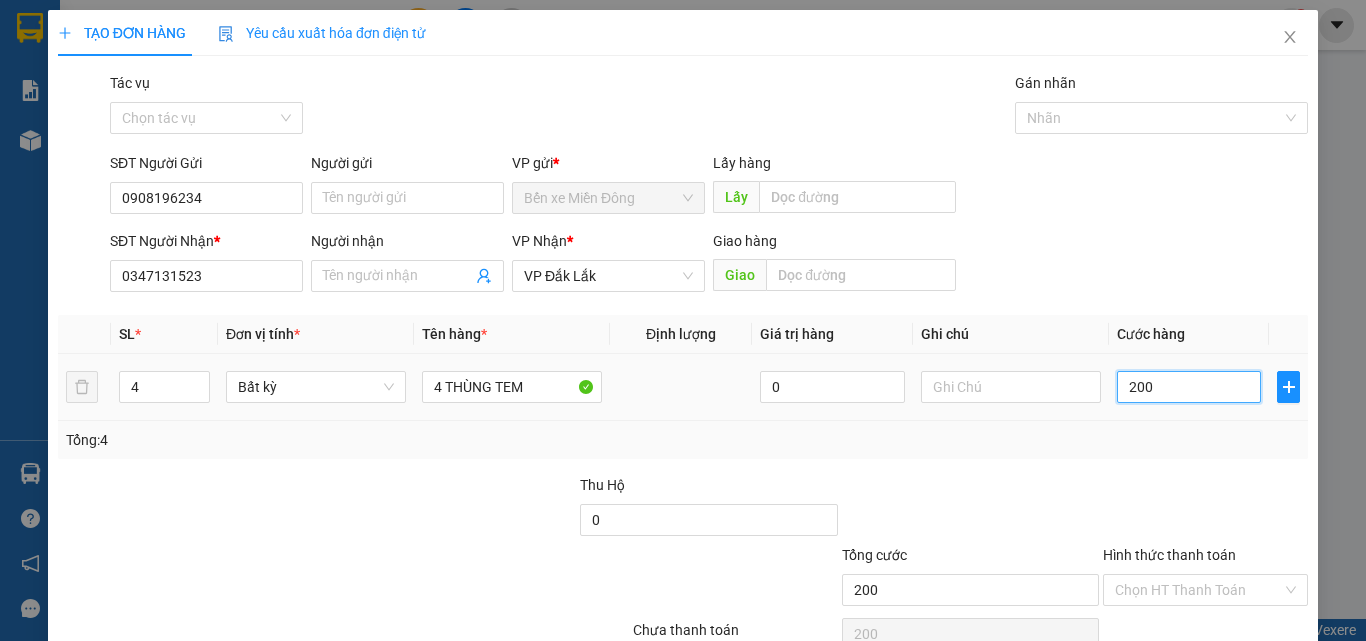 type on "2.000" 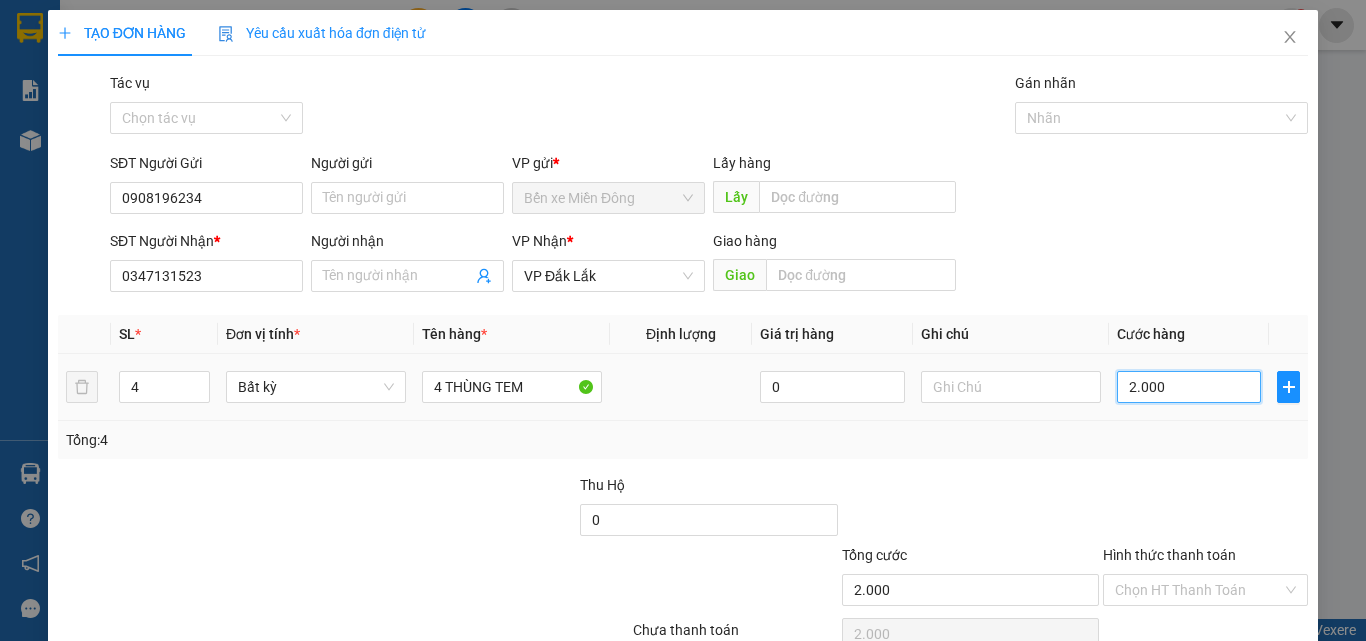 type on "20.000" 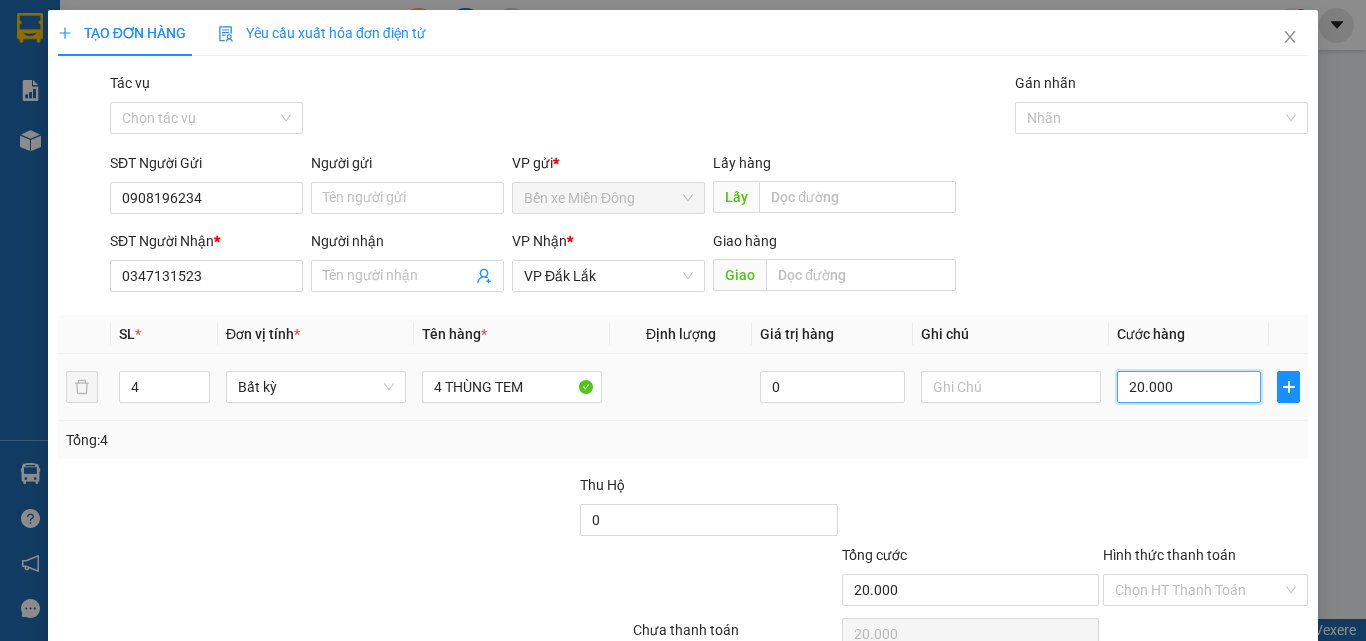 type on "200.000" 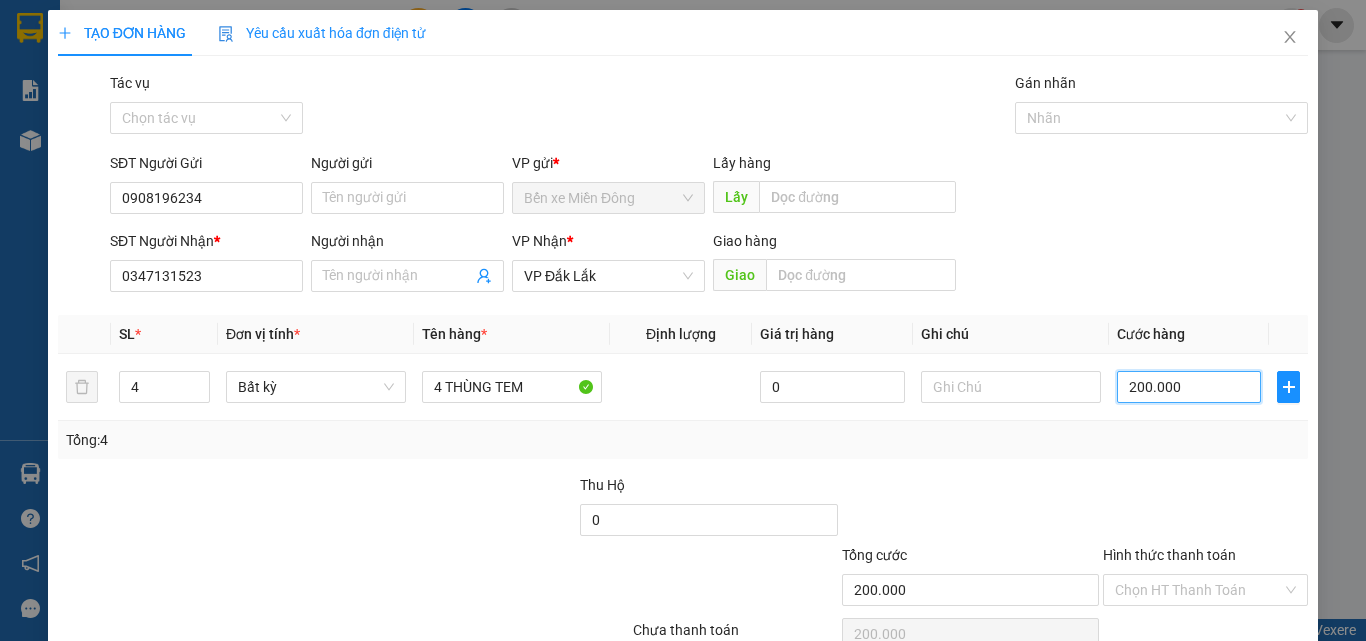 type on "200.000" 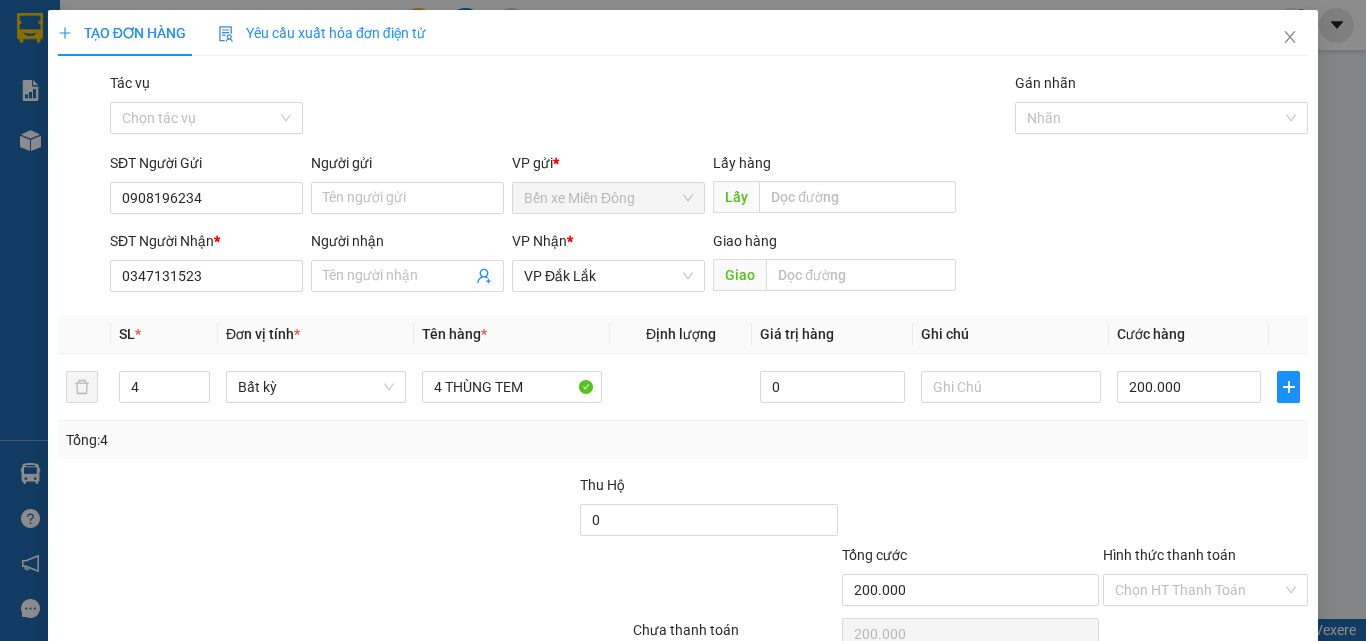 click on "Hình thức thanh toán" at bounding box center (1169, 555) 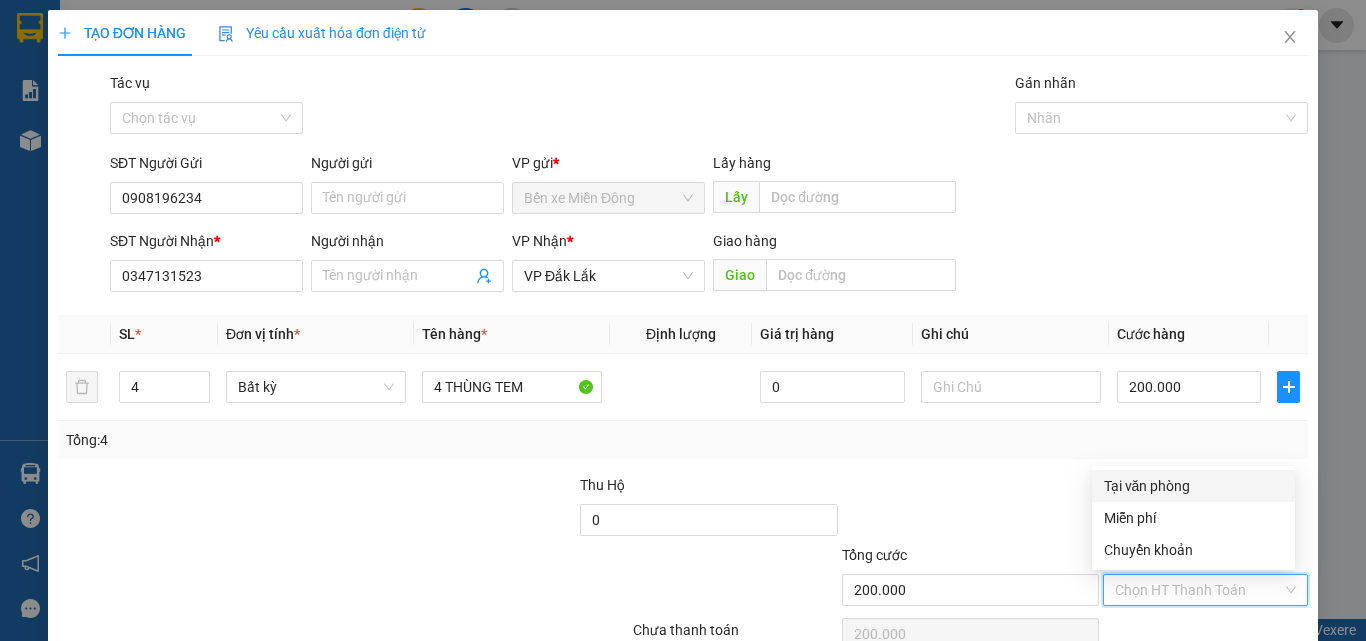 click on "Tại văn phòng" at bounding box center [1193, 486] 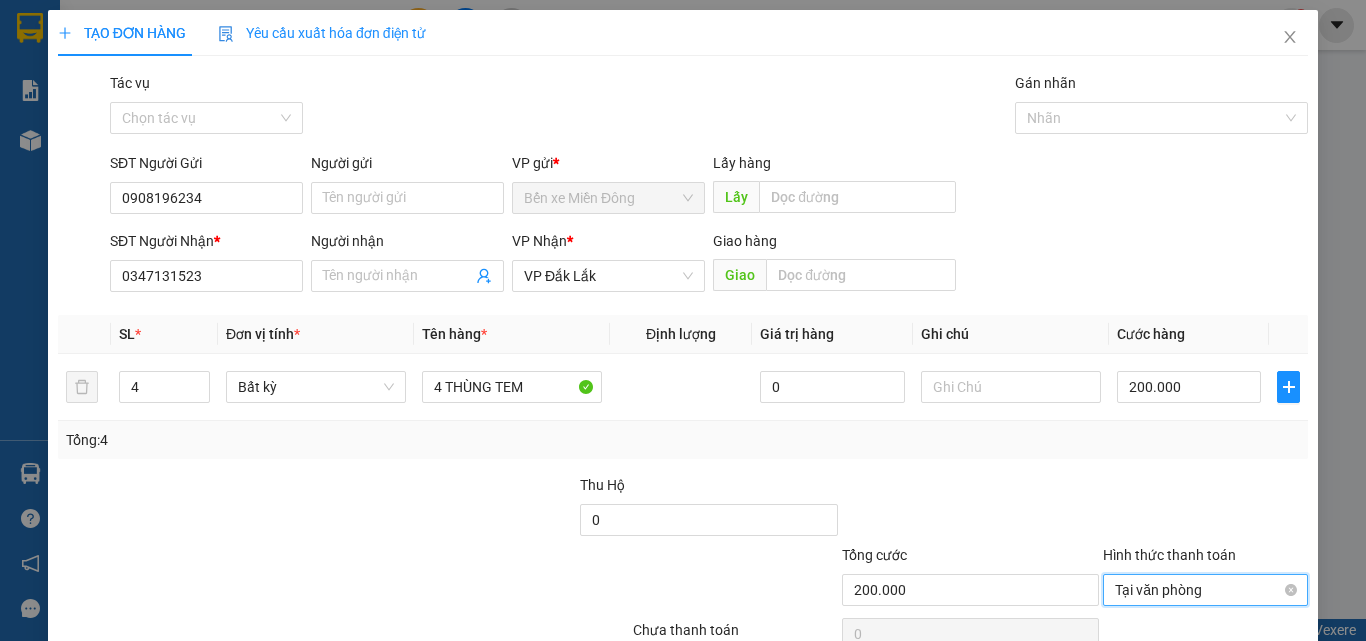 scroll, scrollTop: 99, scrollLeft: 0, axis: vertical 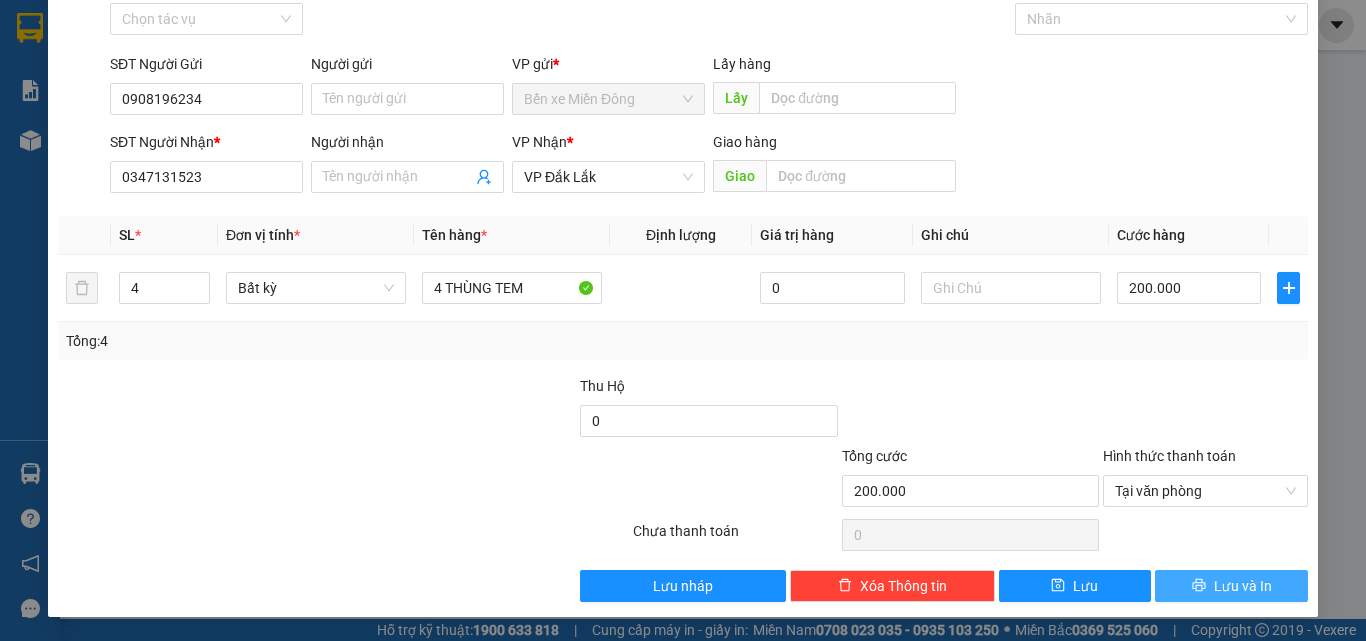 click on "Lưu và In" at bounding box center (1231, 586) 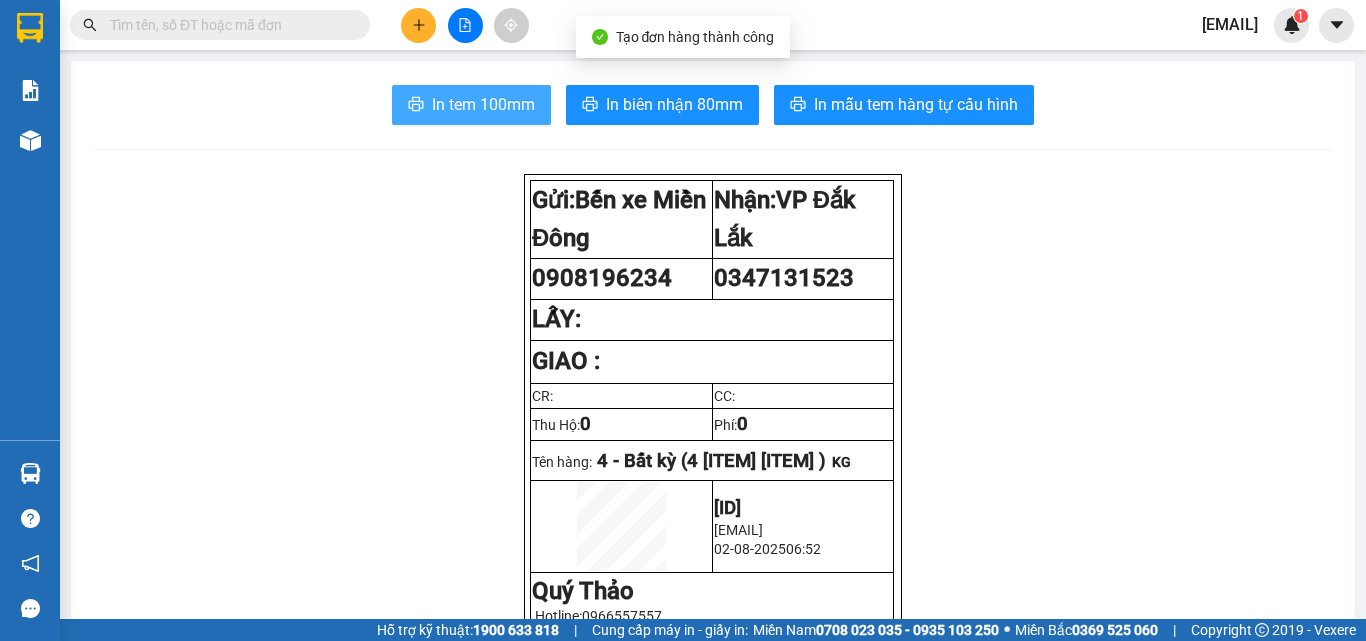 click on "In tem 100mm" at bounding box center [483, 104] 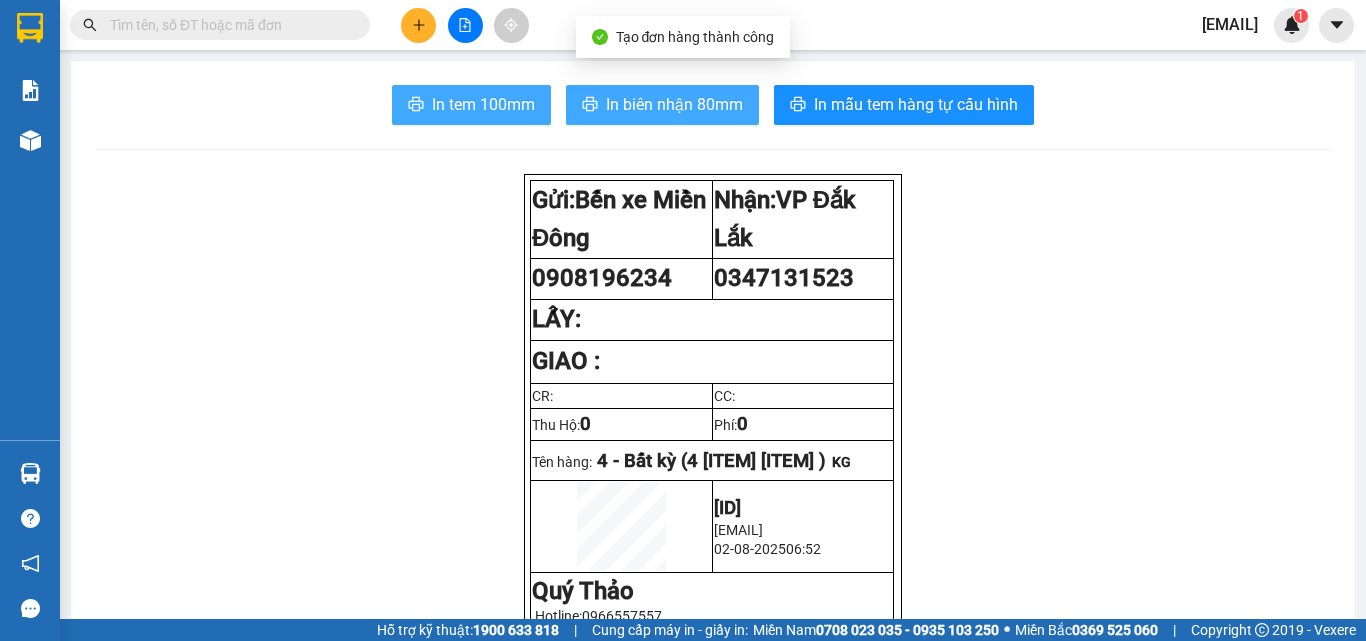 scroll, scrollTop: 0, scrollLeft: 0, axis: both 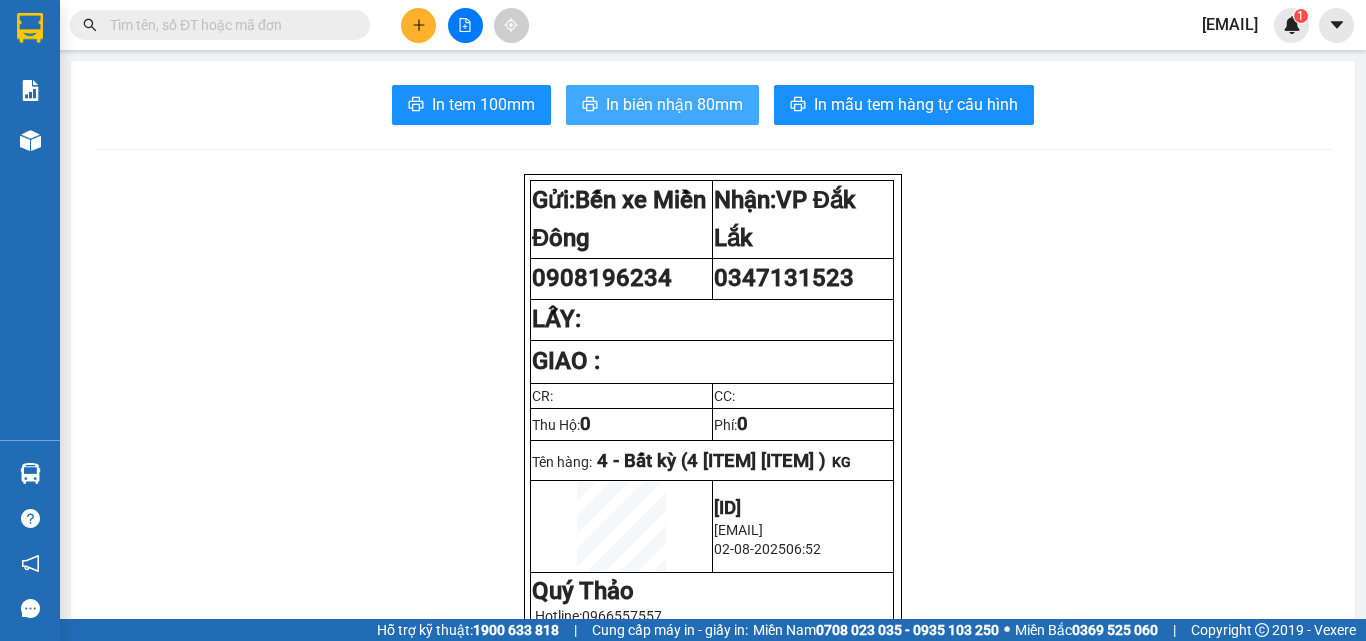 click on "In biên nhận 80mm" at bounding box center (674, 104) 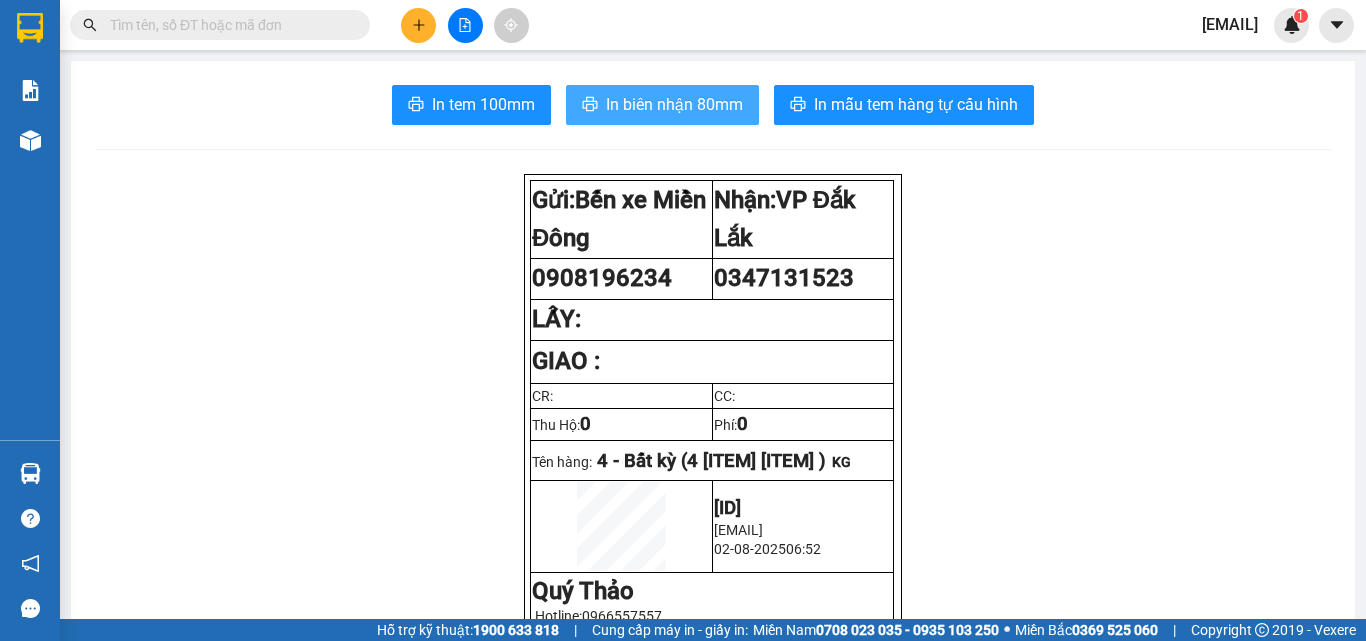 scroll, scrollTop: 0, scrollLeft: 0, axis: both 